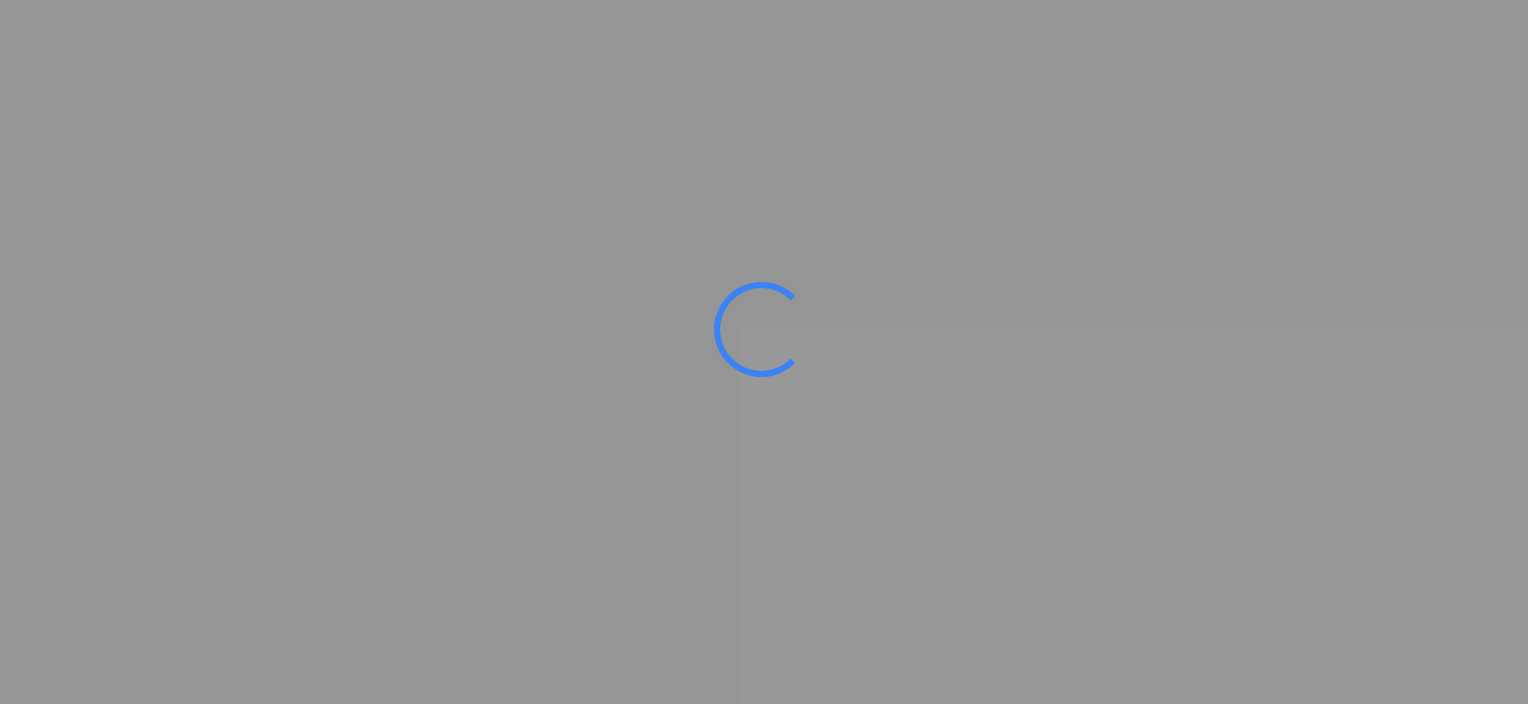 scroll, scrollTop: 0, scrollLeft: 0, axis: both 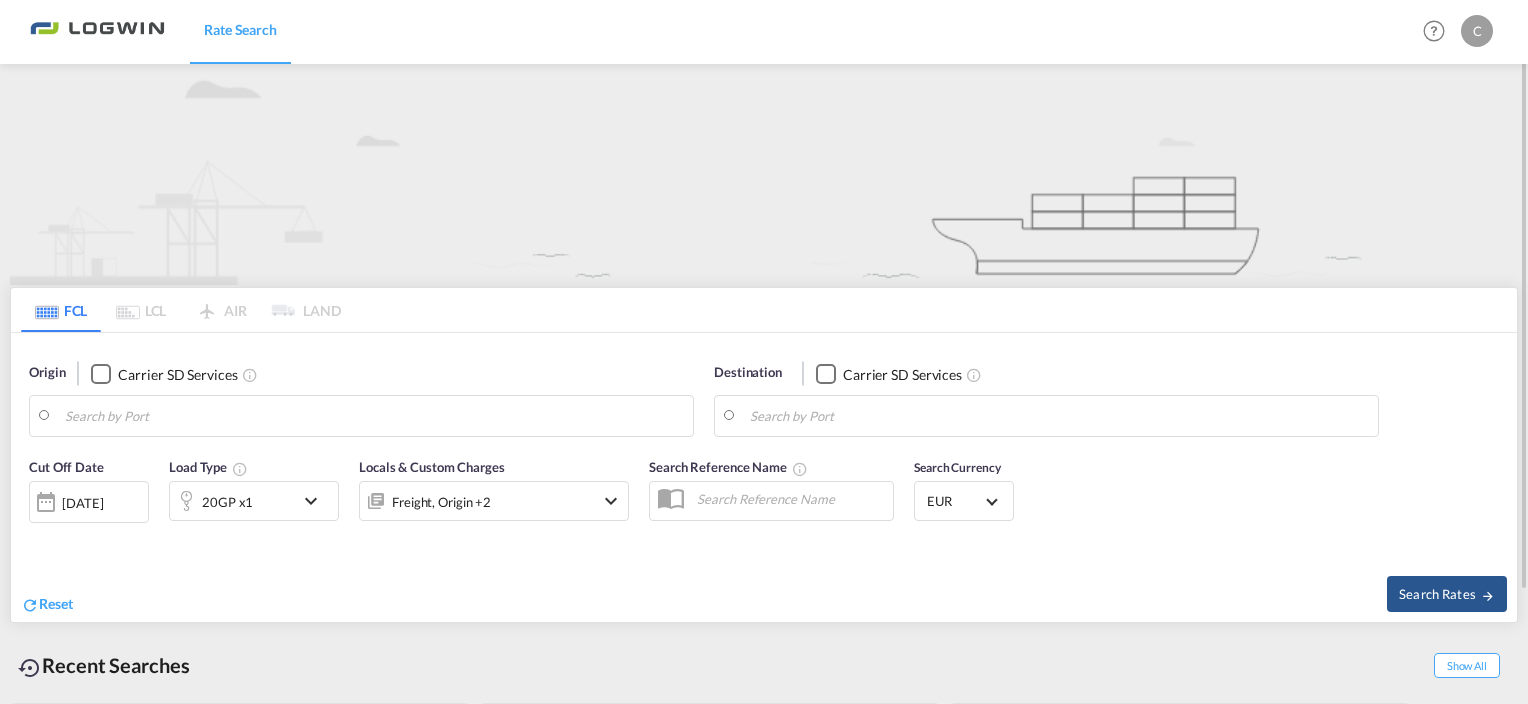 type on "Shanghai, CNSHA" 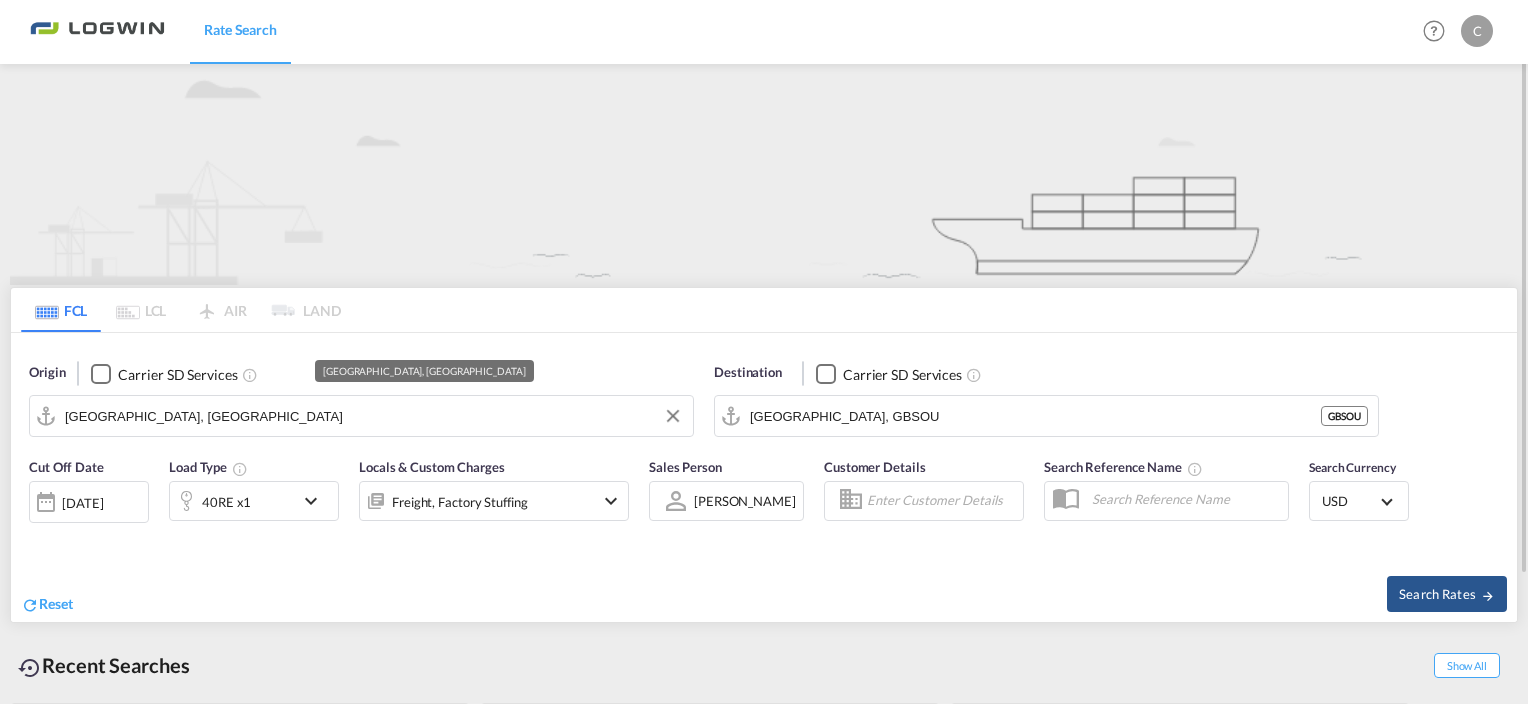 click on "Shanghai, CNSHA" at bounding box center (374, 421) 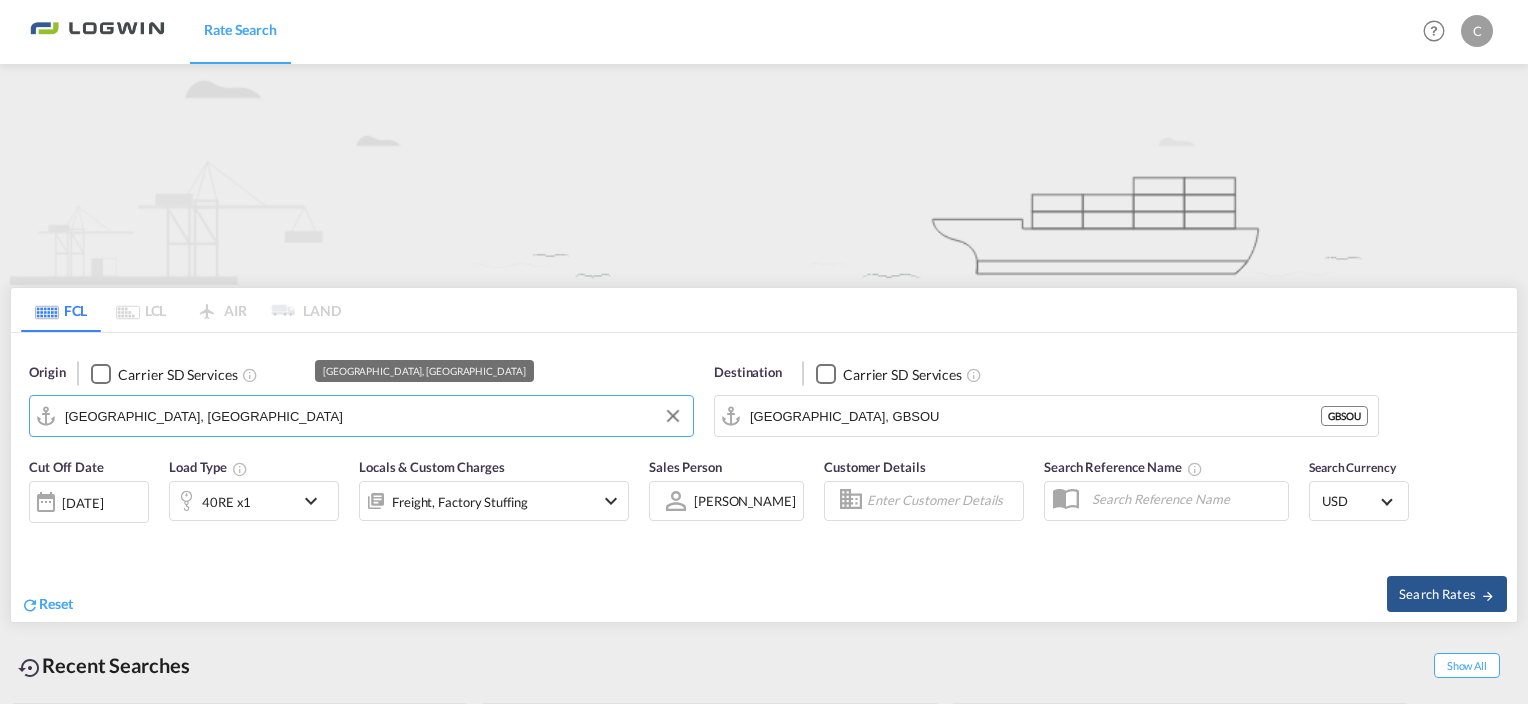 drag, startPoint x: 247, startPoint y: 420, endPoint x: -209, endPoint y: 416, distance: 456.01755 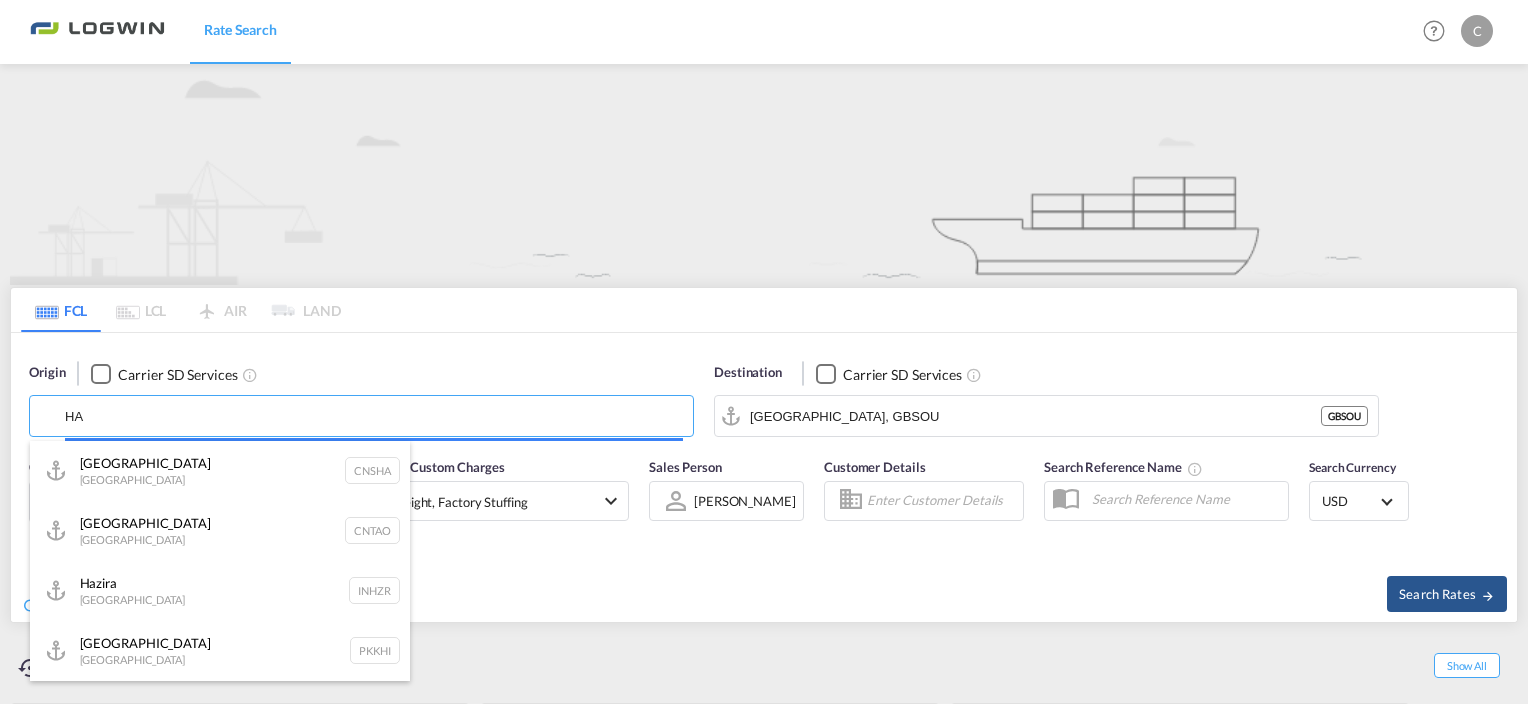 type on "A" 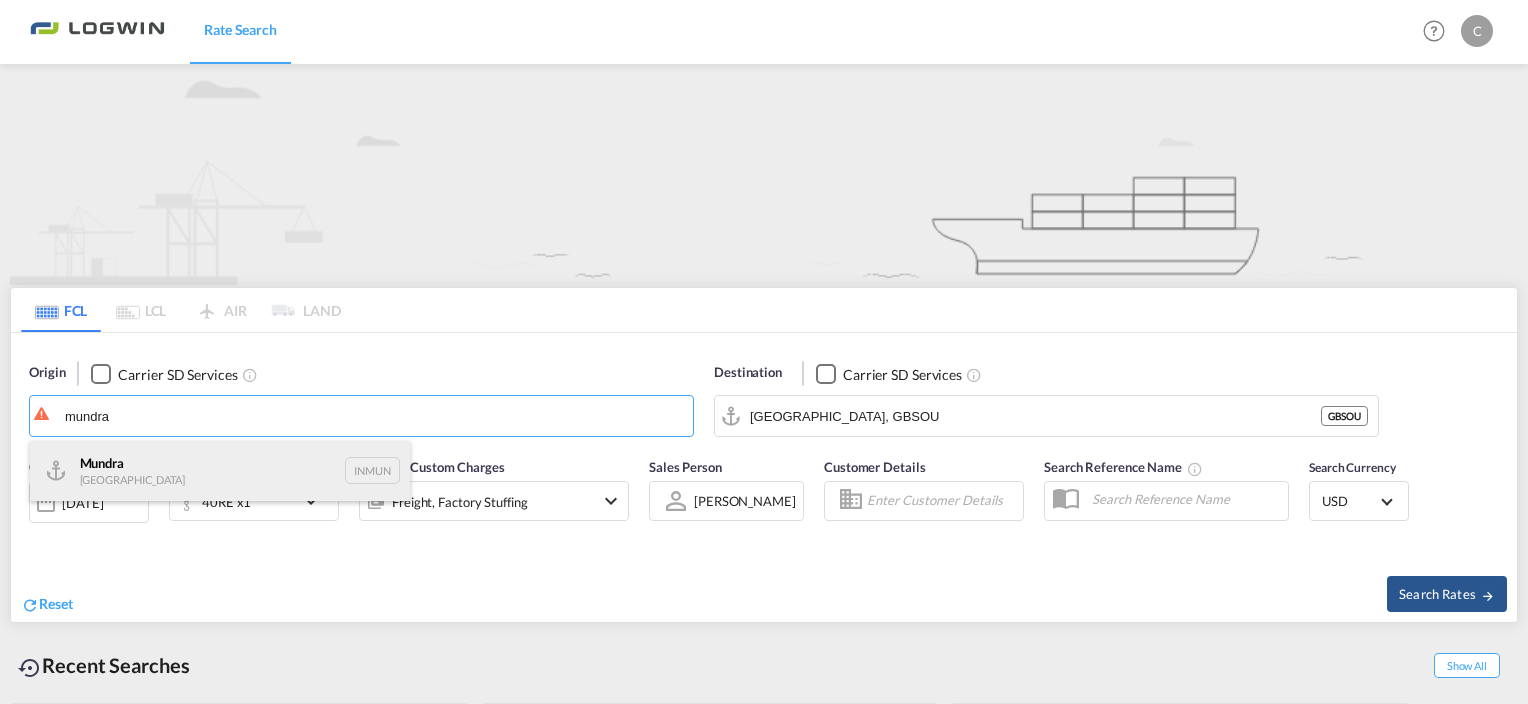 click on "Mundra India
INMUN" at bounding box center (220, 471) 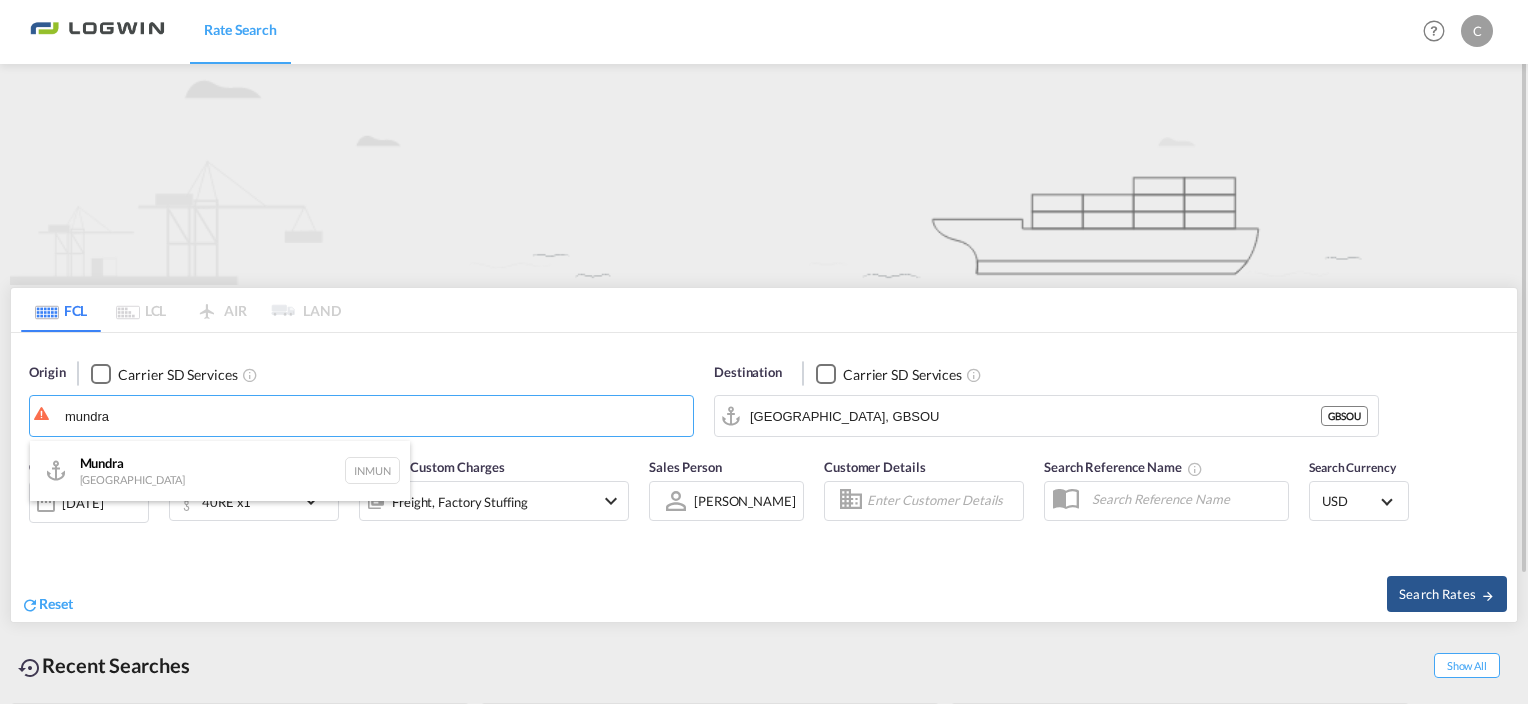 type on "Mundra, INMUN" 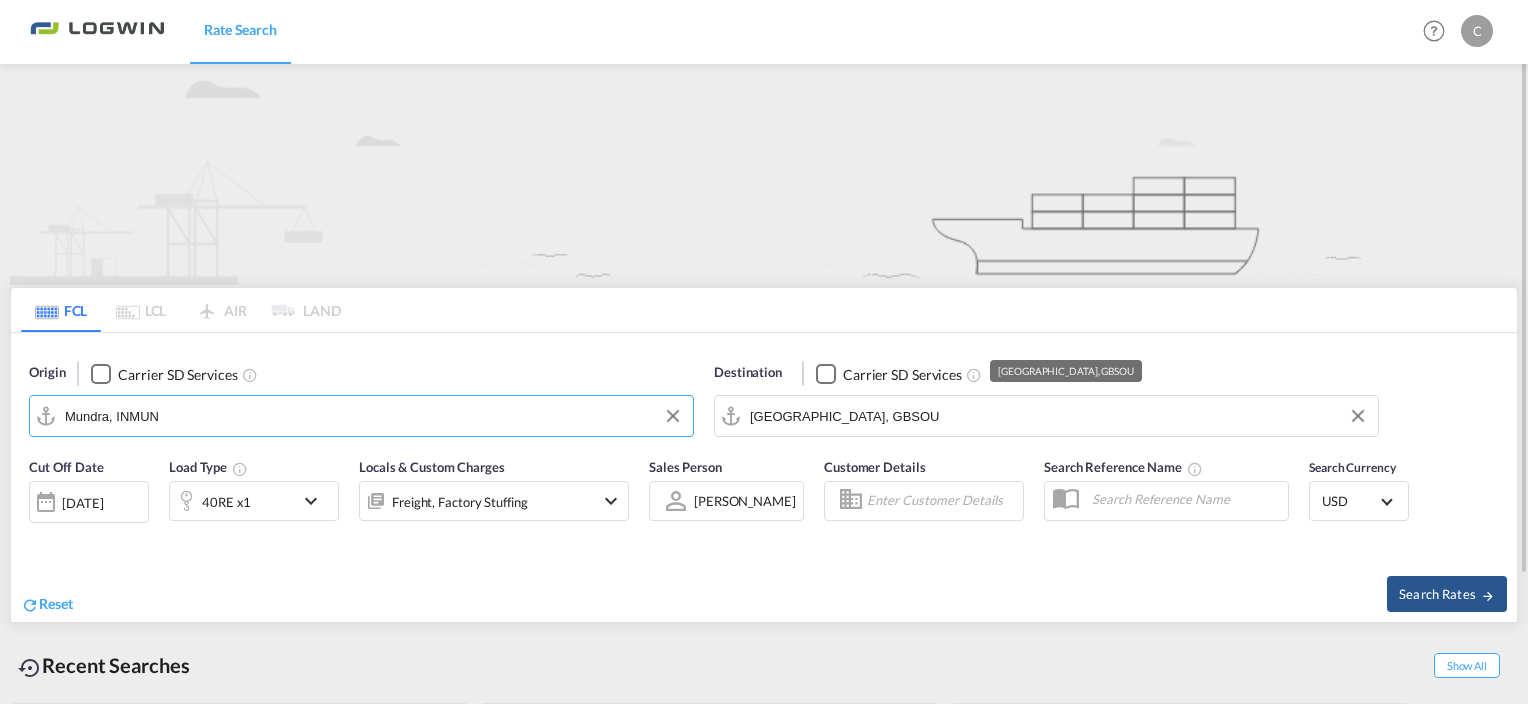 click on "Southampton, GBSOU" at bounding box center [1059, 416] 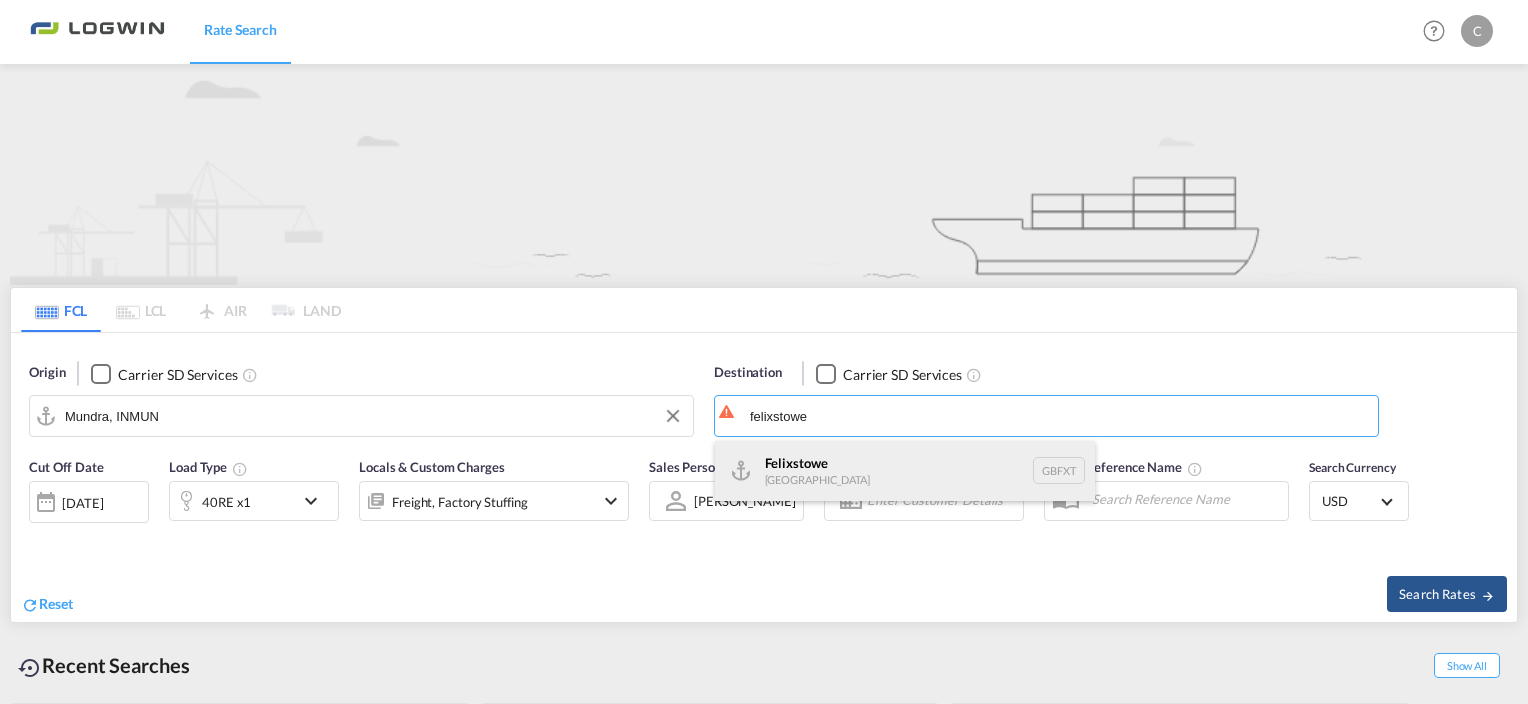 click on "Felixstowe
United Kingdom
GBFXT" at bounding box center [905, 471] 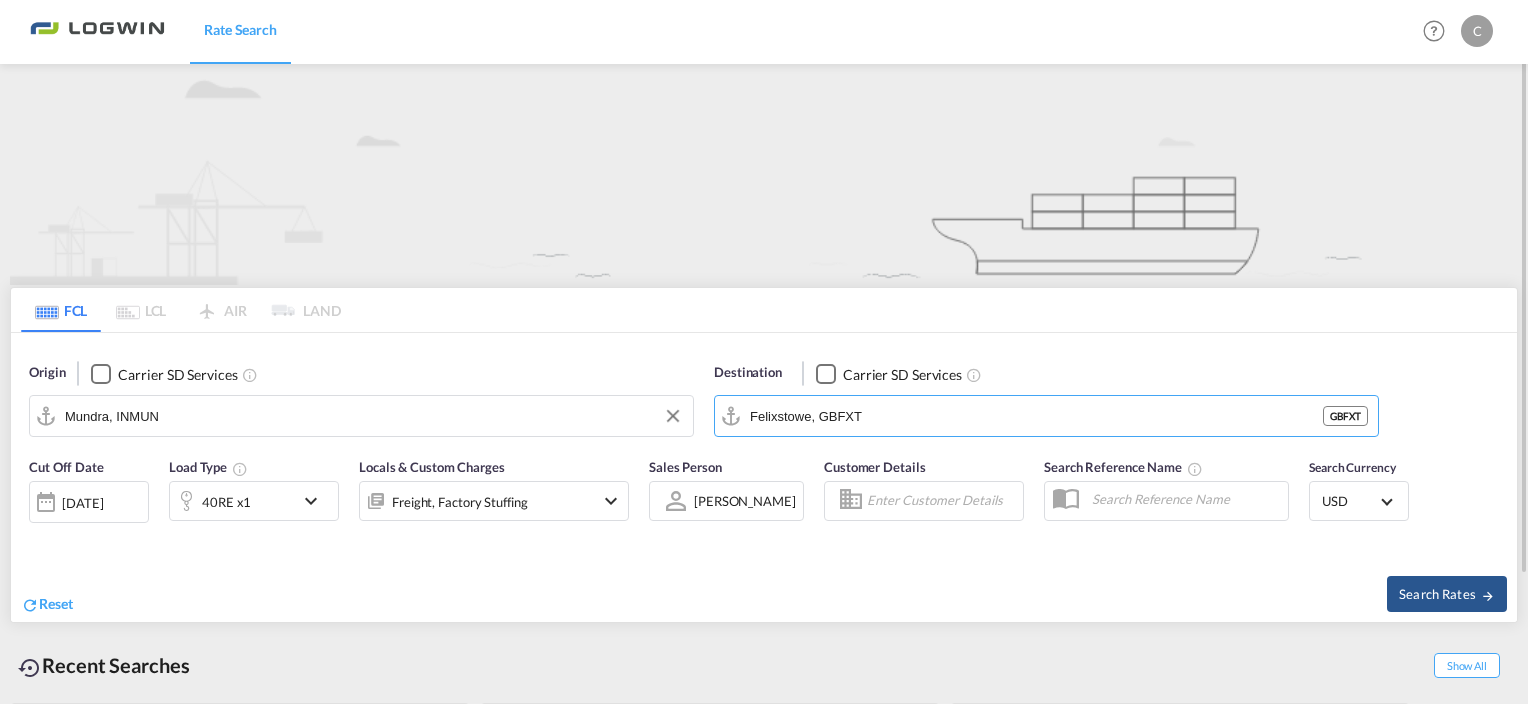scroll, scrollTop: 100, scrollLeft: 0, axis: vertical 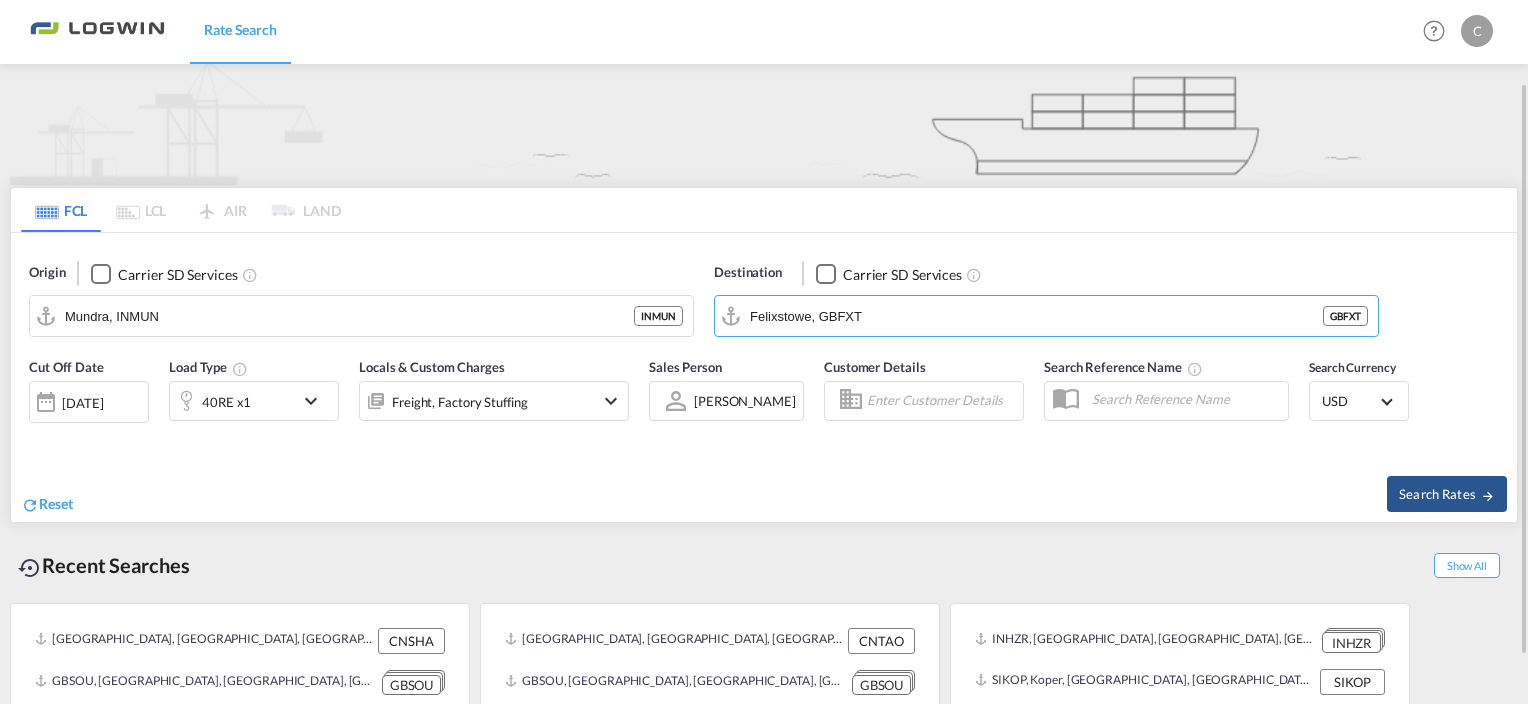 click on "40RE x1" at bounding box center (232, 401) 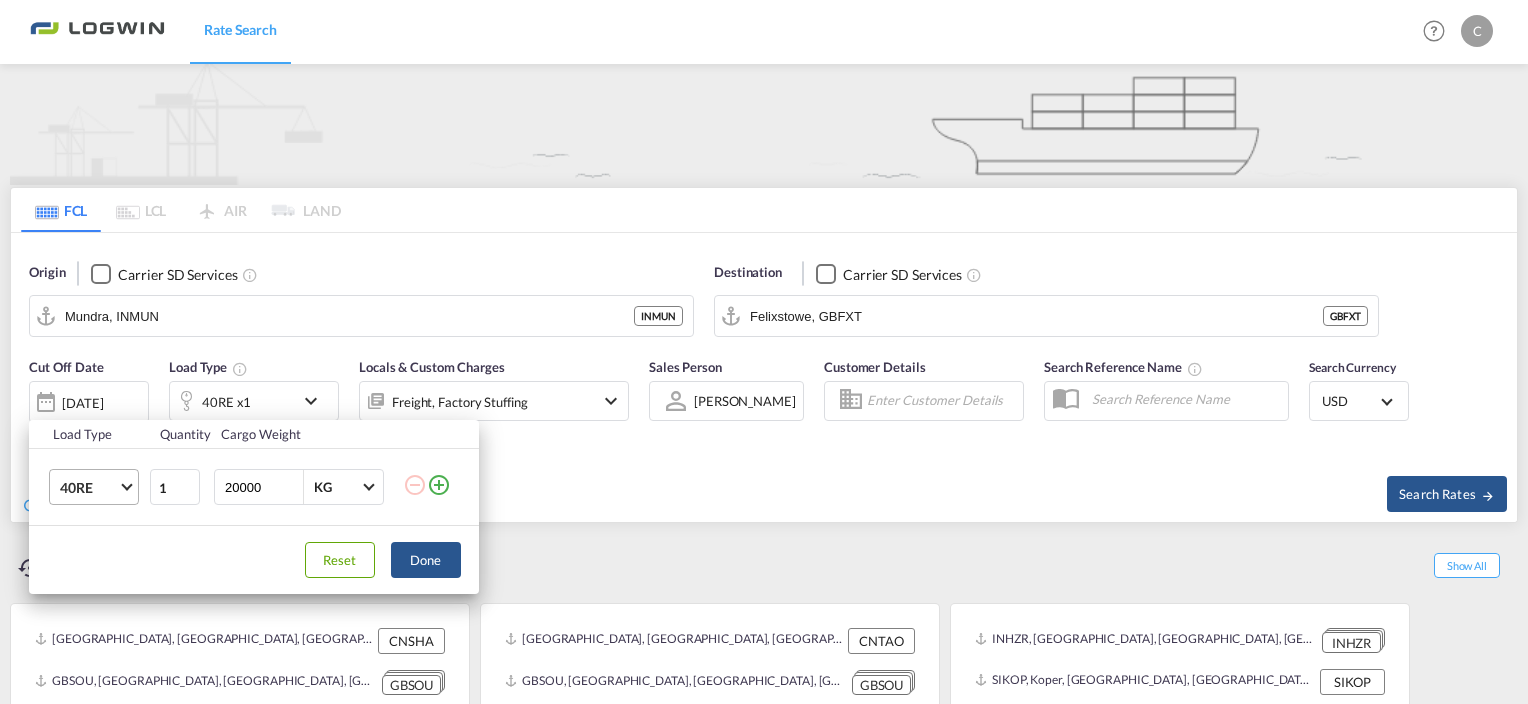 click on "40RE
20GP
40GP
40HC
45HC
20RE
40RE
40HR
20OT
40OT
20FR
40FR
40NR
20NR
45S
20TK
40TK
OTHR
53HC
20HC" at bounding box center (88, 487) 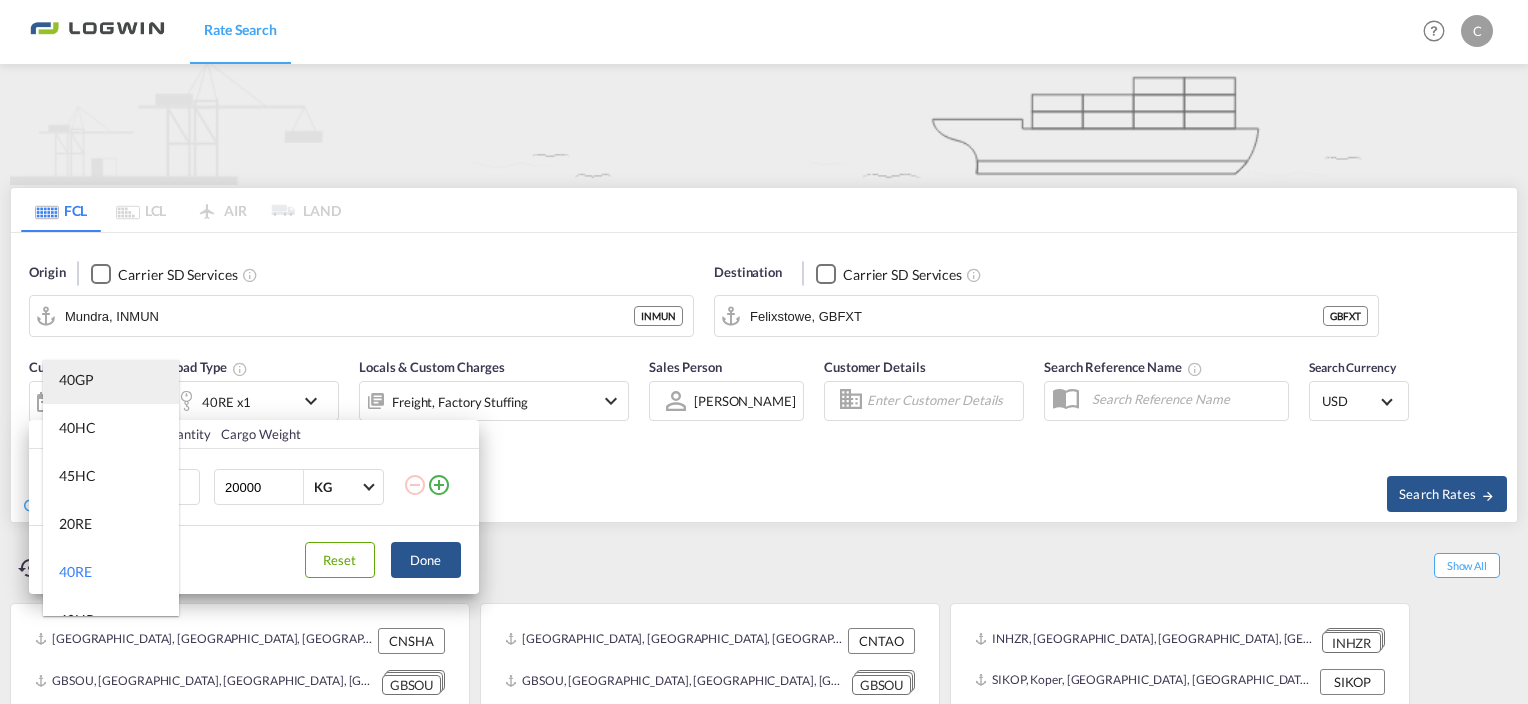 scroll, scrollTop: 0, scrollLeft: 0, axis: both 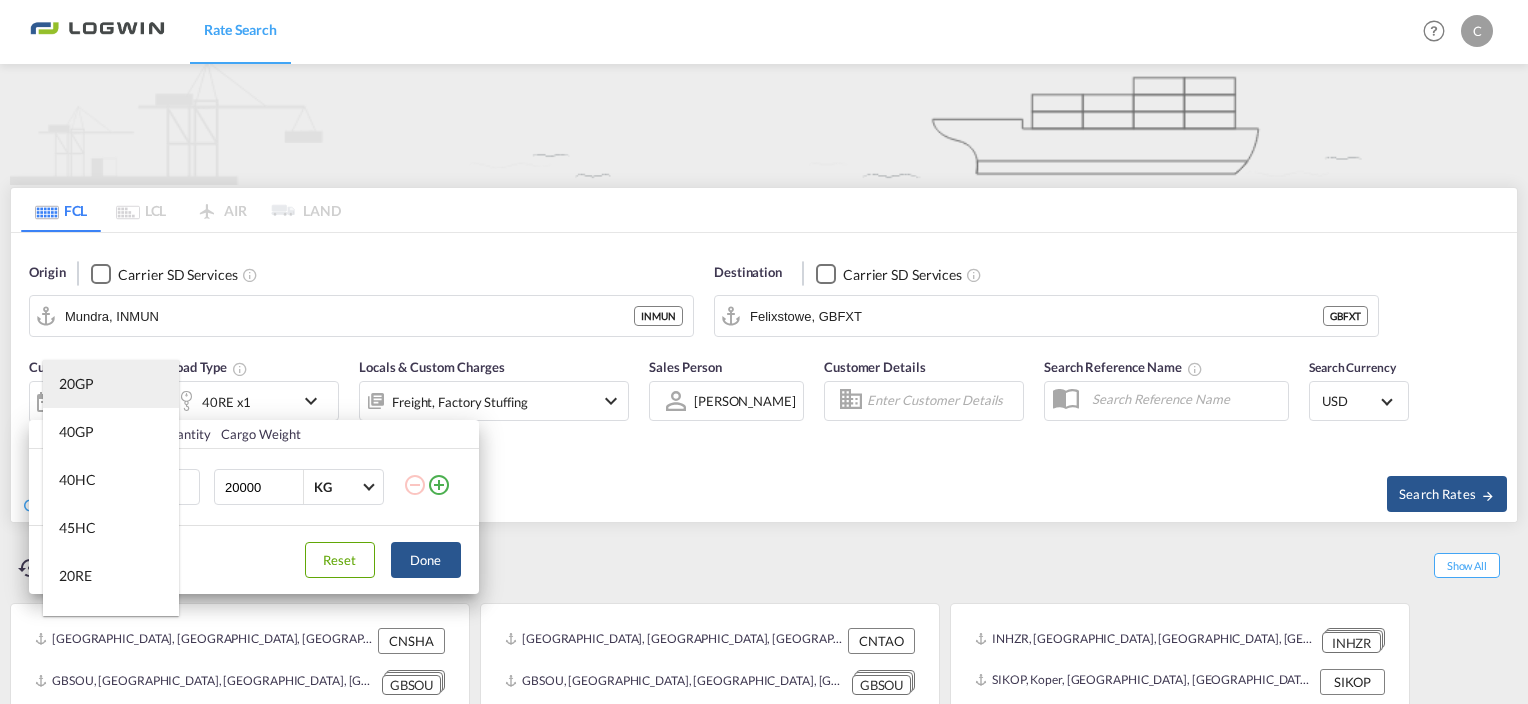 click on "20GP" at bounding box center [111, 384] 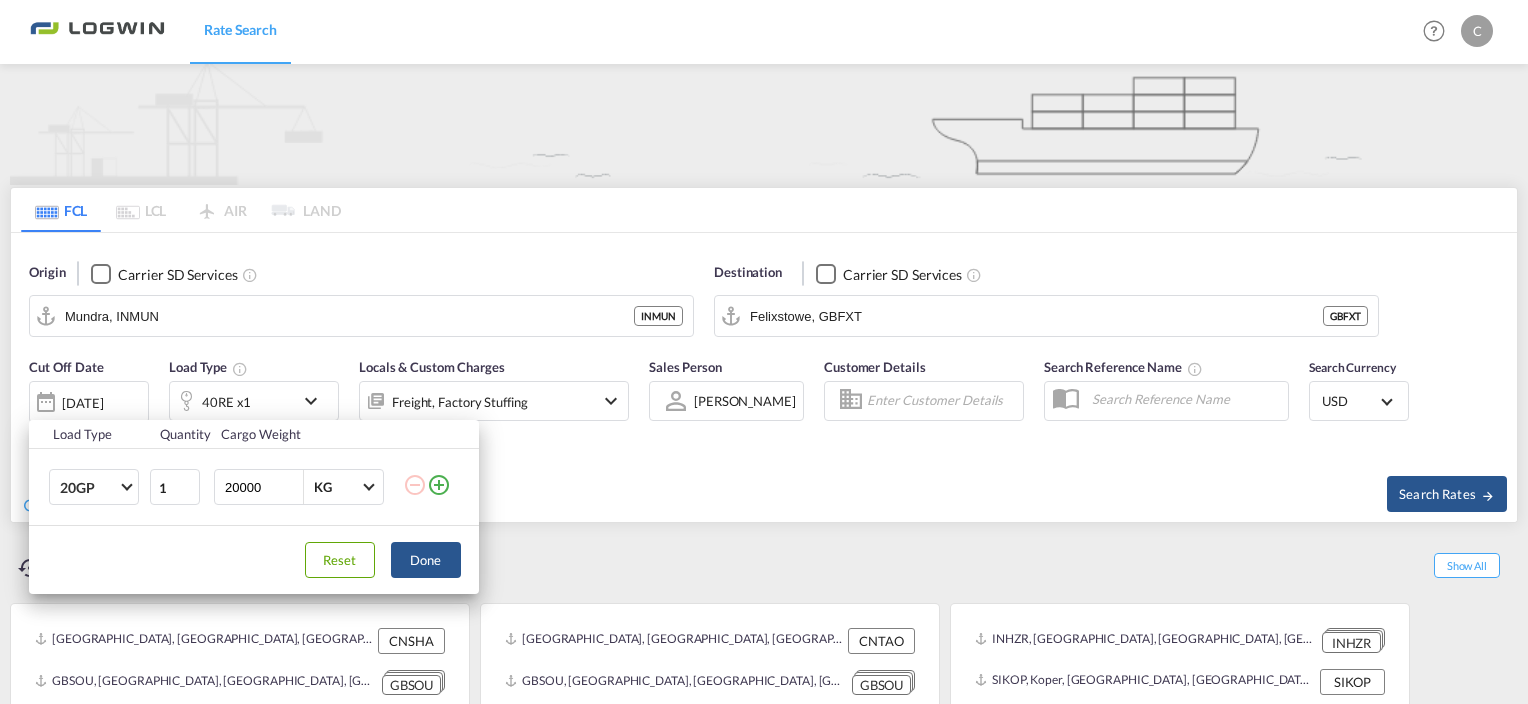 click on "20000" at bounding box center (263, 487) 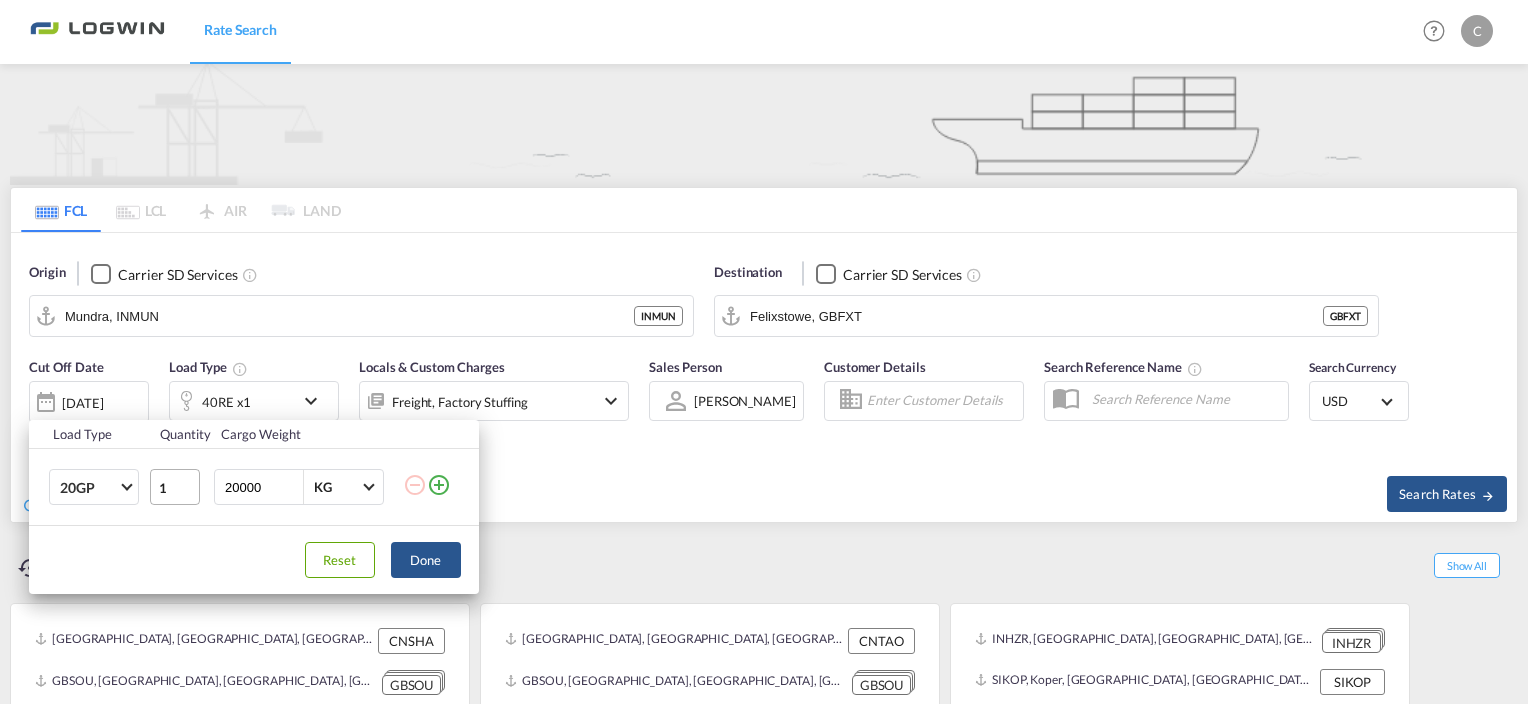 drag, startPoint x: 276, startPoint y: 490, endPoint x: 156, endPoint y: 477, distance: 120.70211 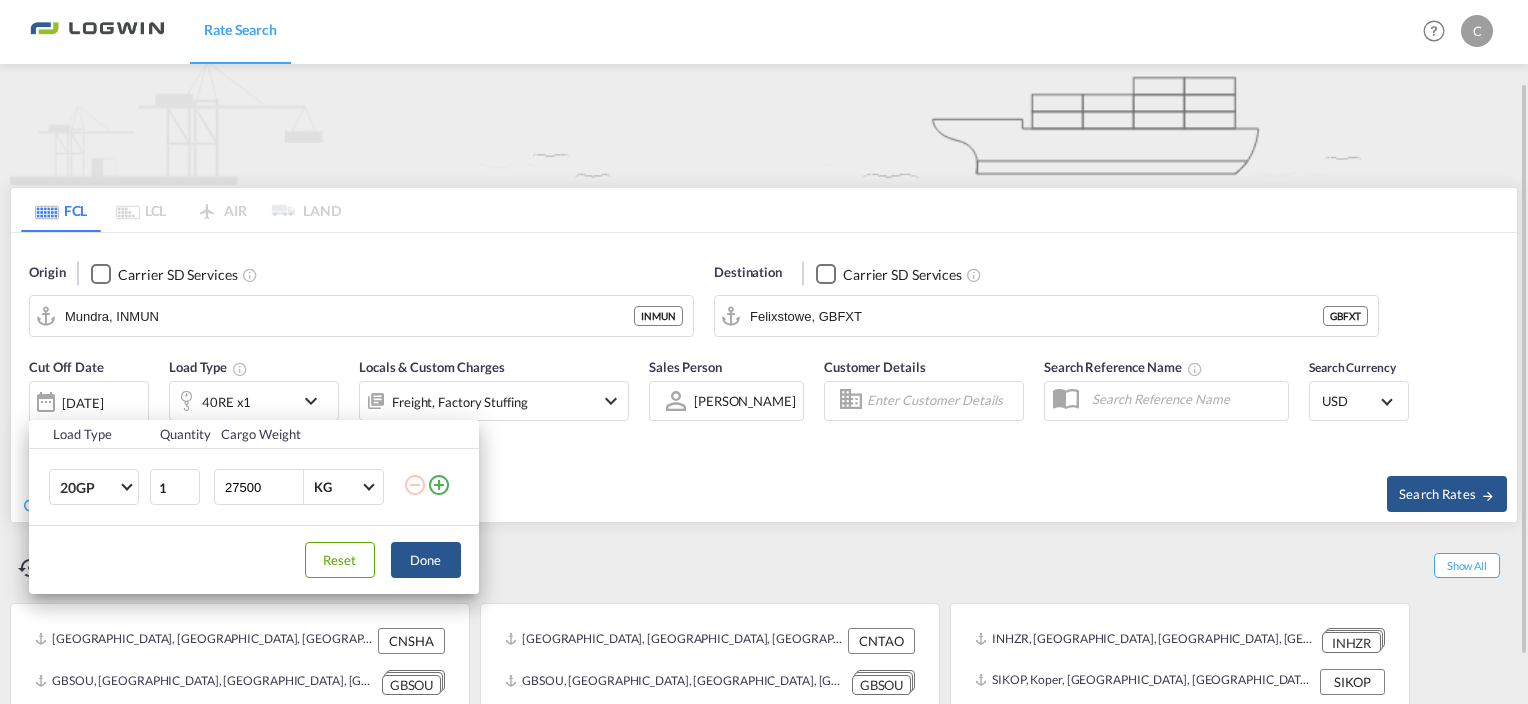 type on "27500" 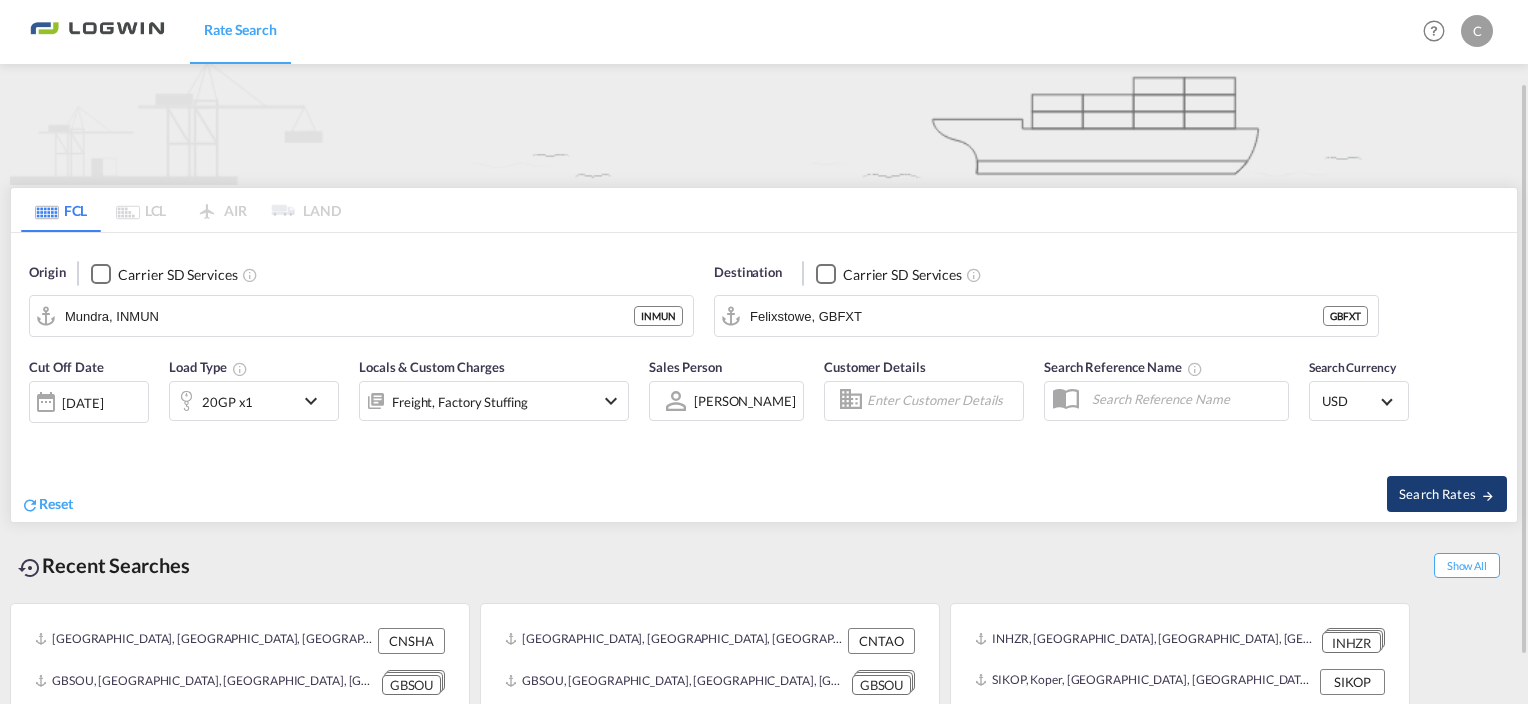 click on "Search Rates" at bounding box center [1447, 494] 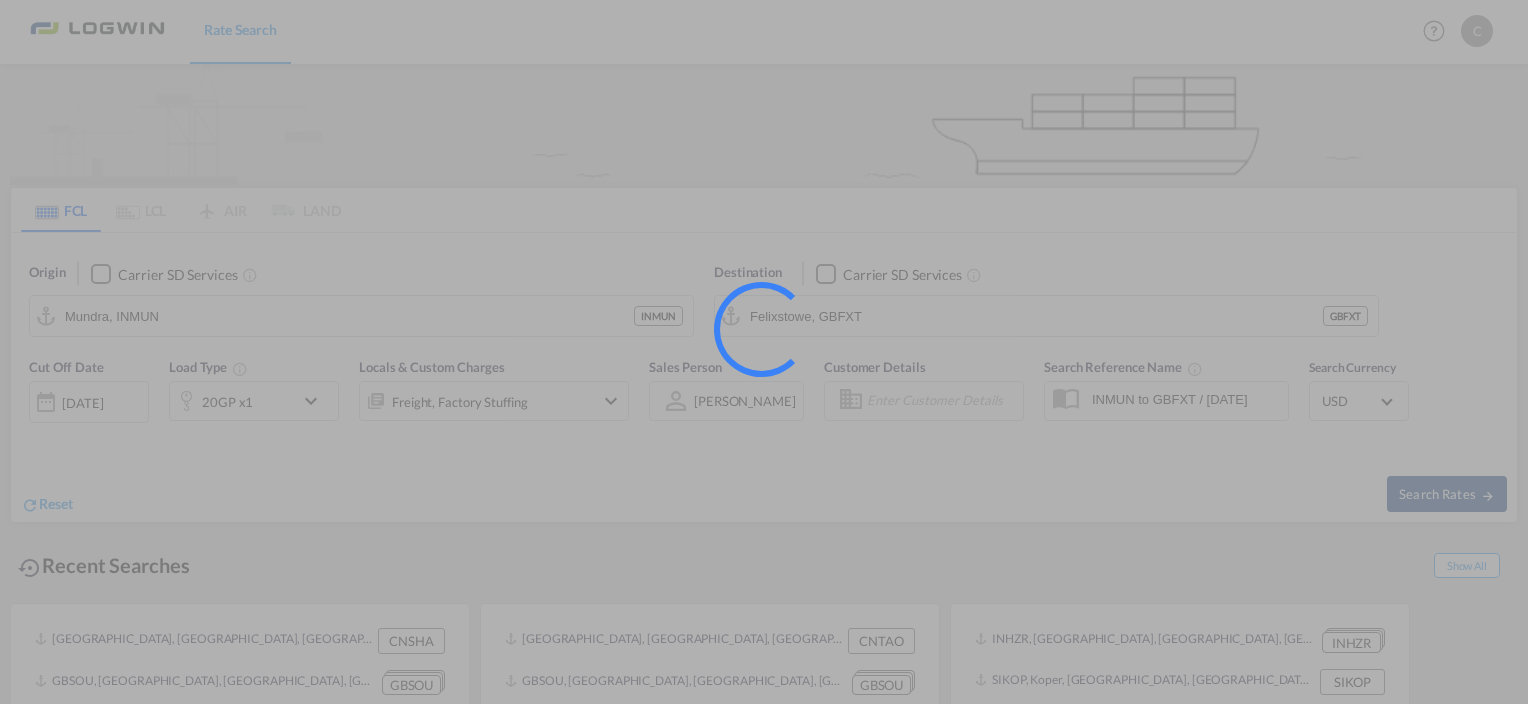 scroll, scrollTop: 0, scrollLeft: 0, axis: both 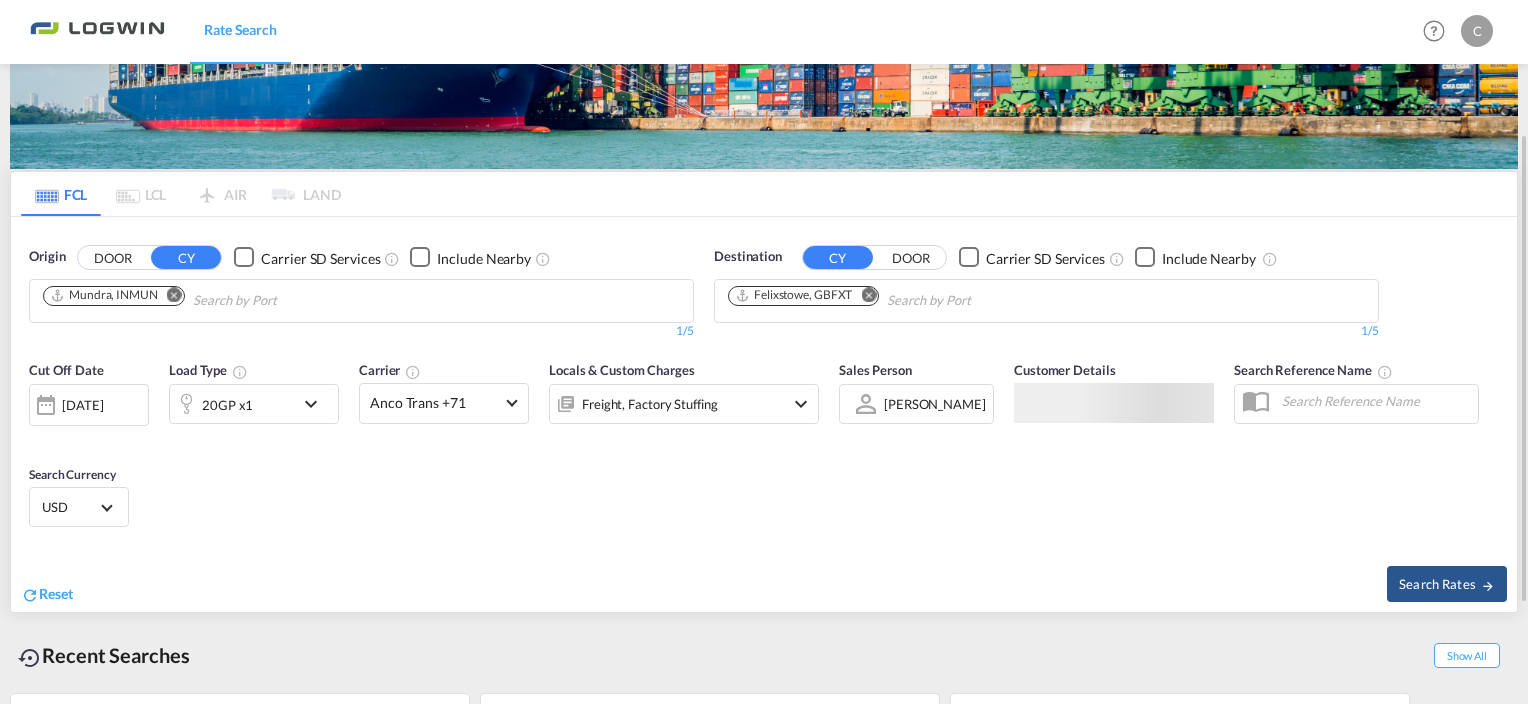 click at bounding box center (316, 403) 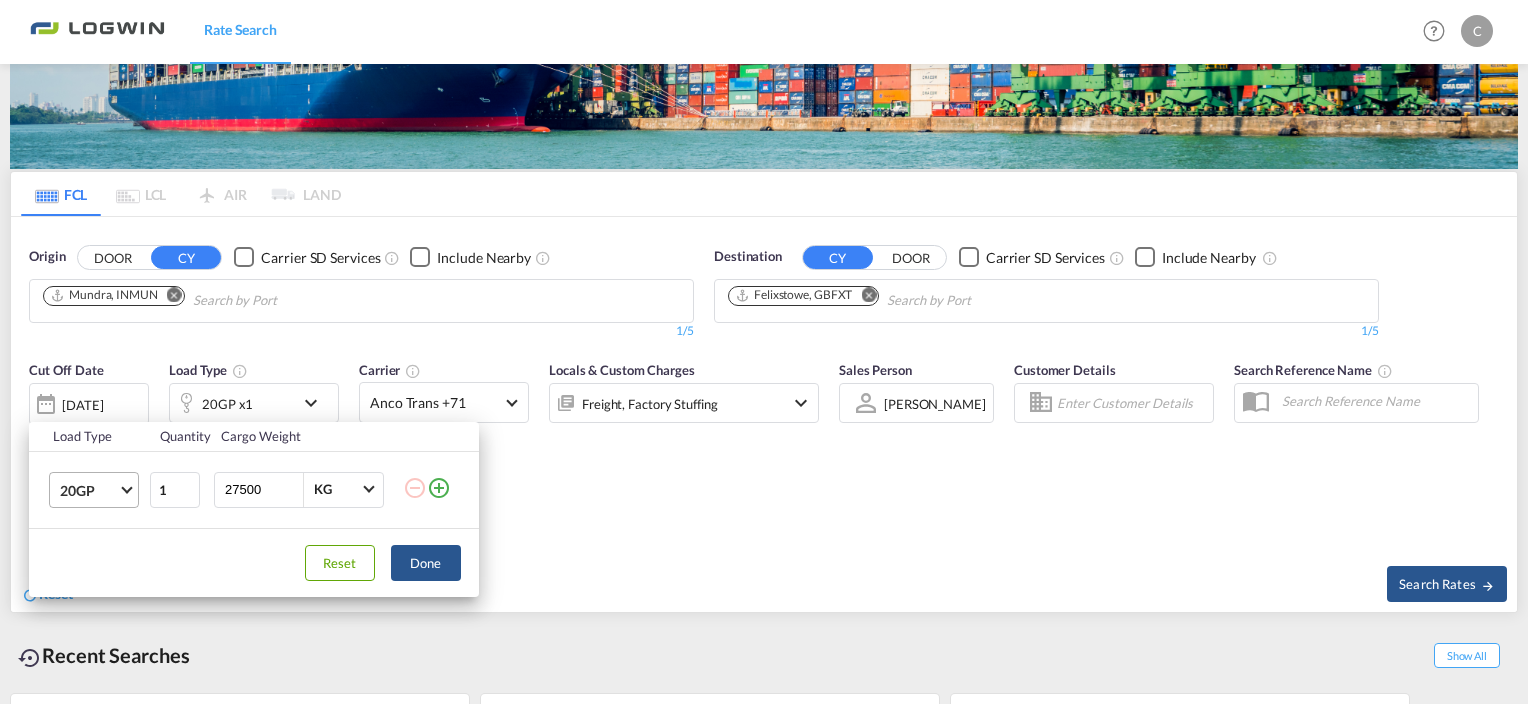 click on "20GP" at bounding box center (98, 490) 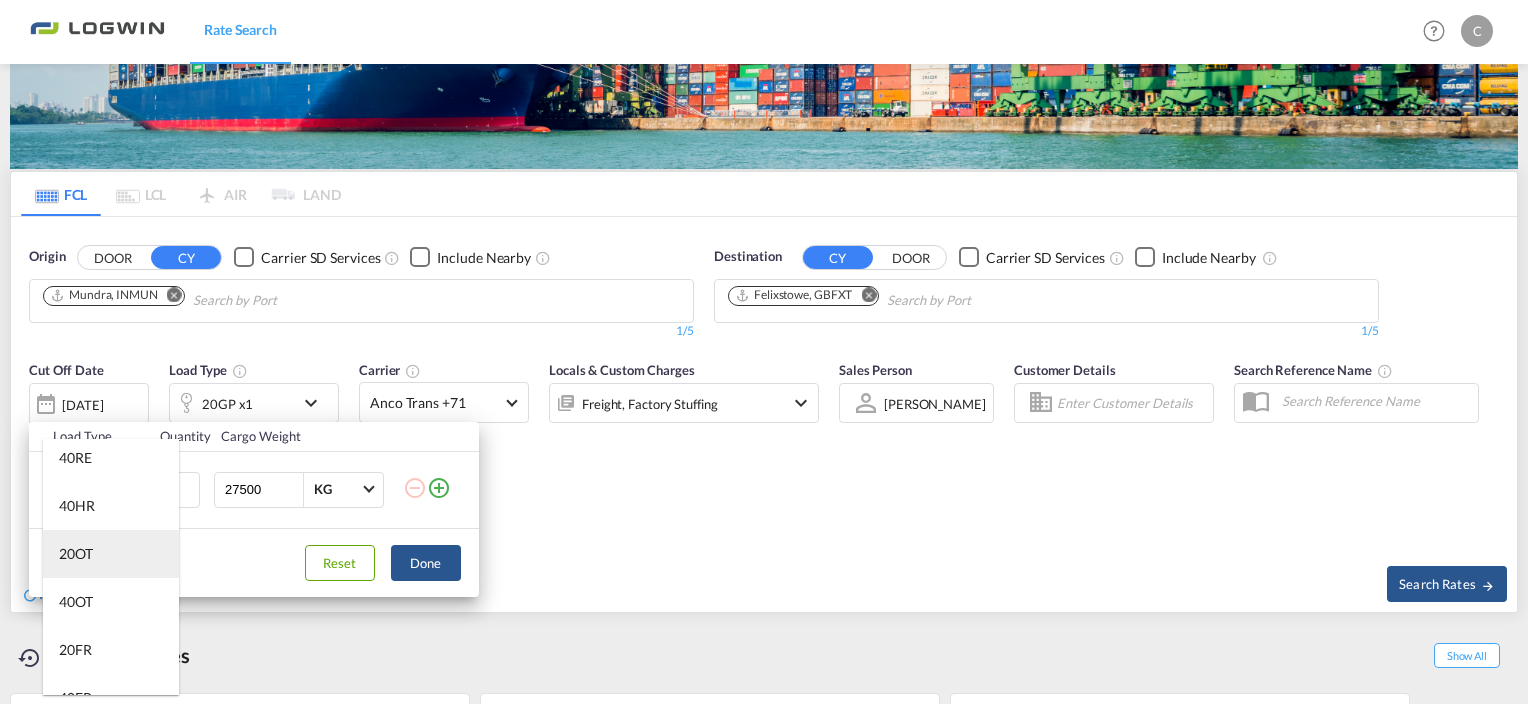 scroll, scrollTop: 200, scrollLeft: 0, axis: vertical 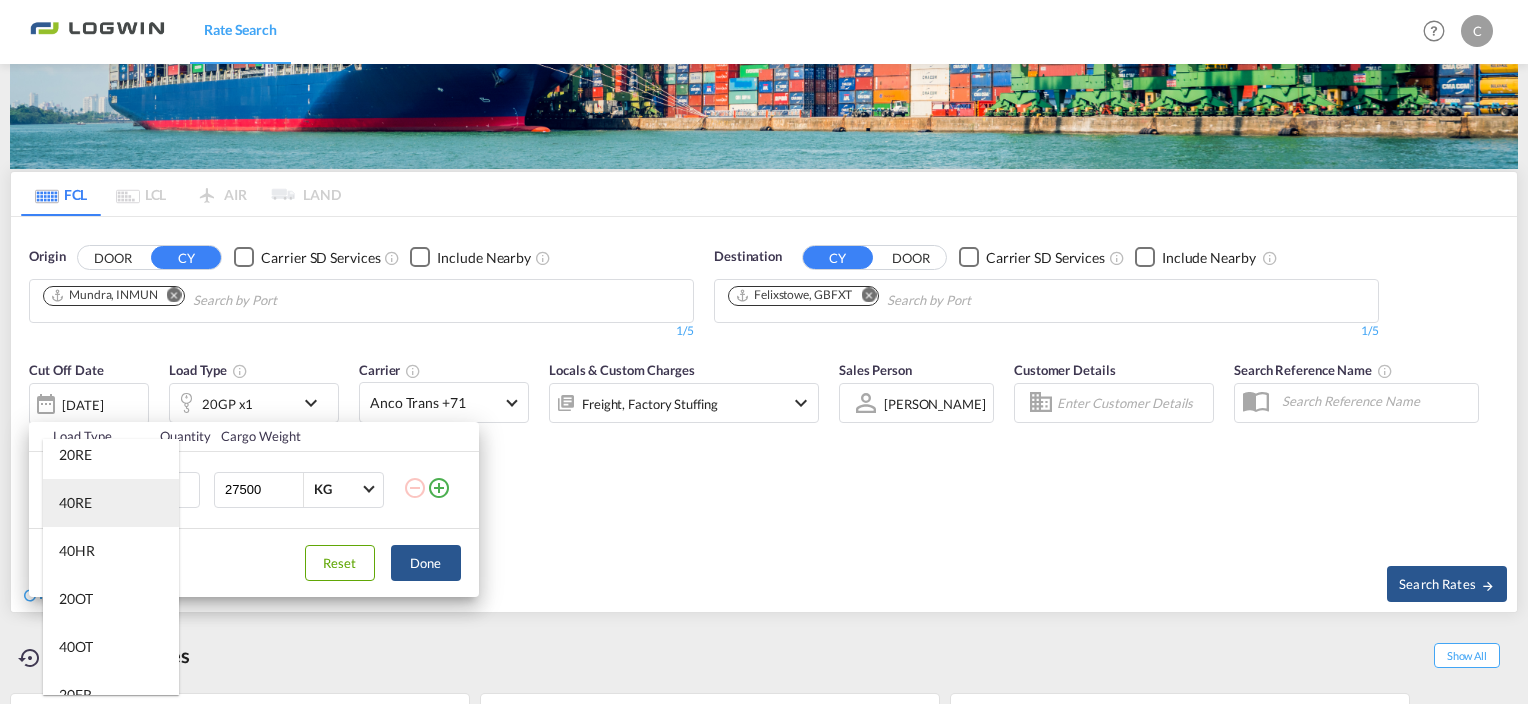 click on "40RE" at bounding box center [111, 503] 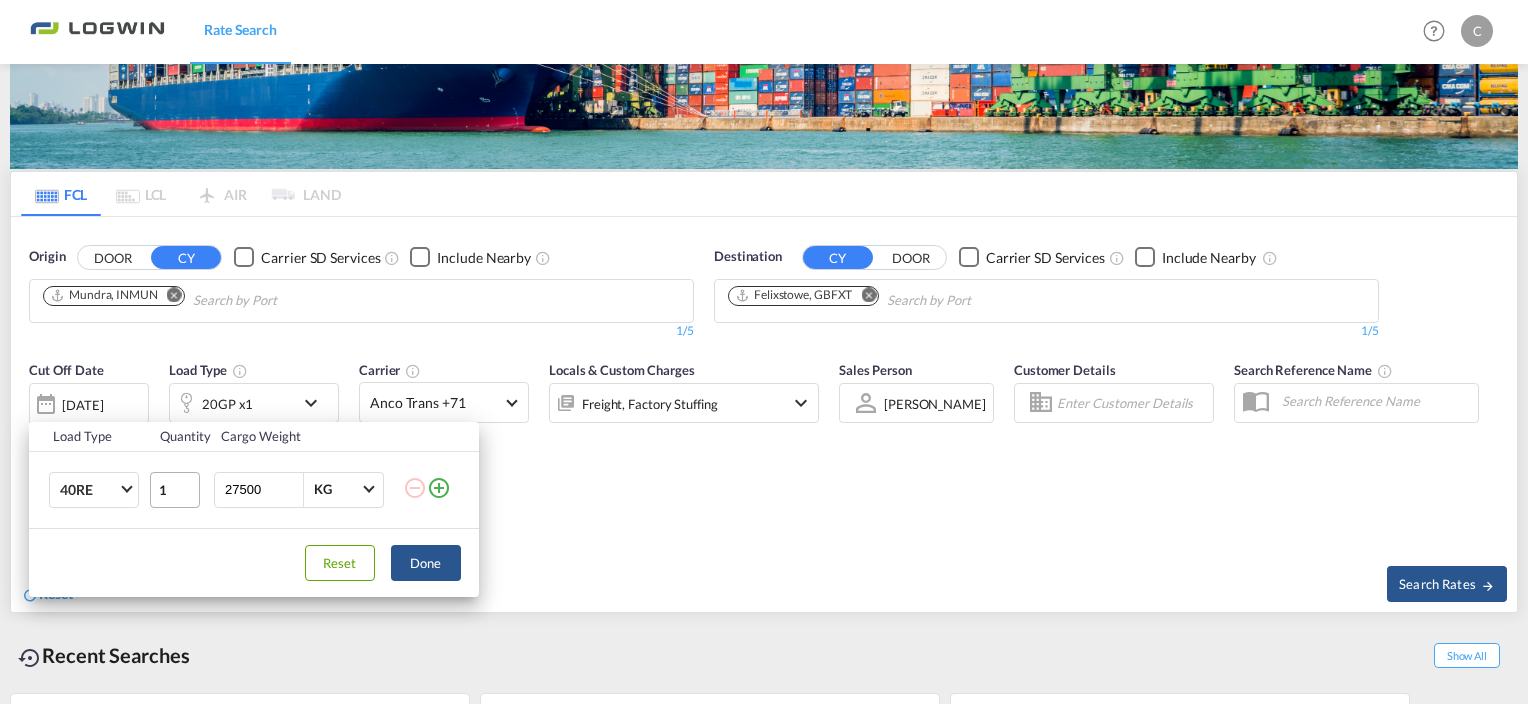 drag, startPoint x: 276, startPoint y: 484, endPoint x: 193, endPoint y: 482, distance: 83.02409 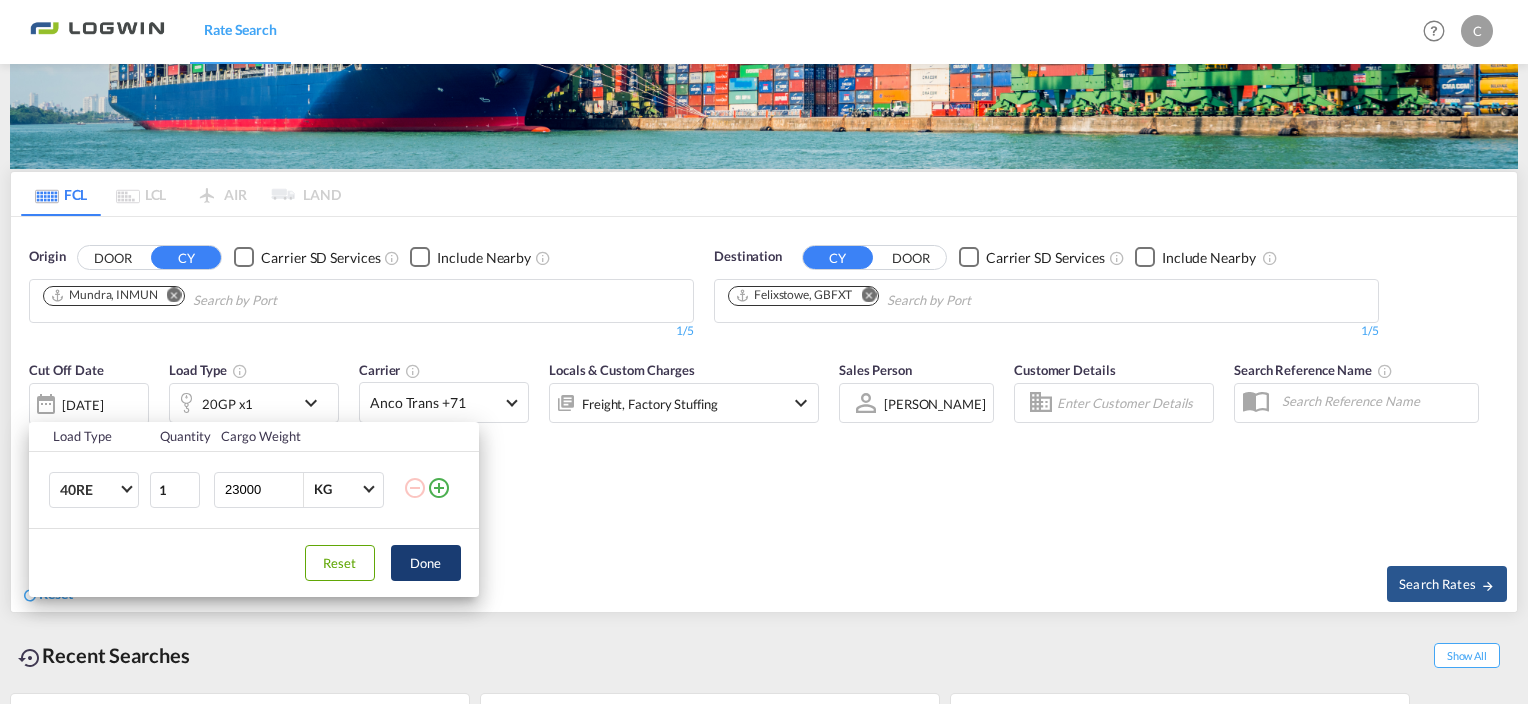 type on "23000" 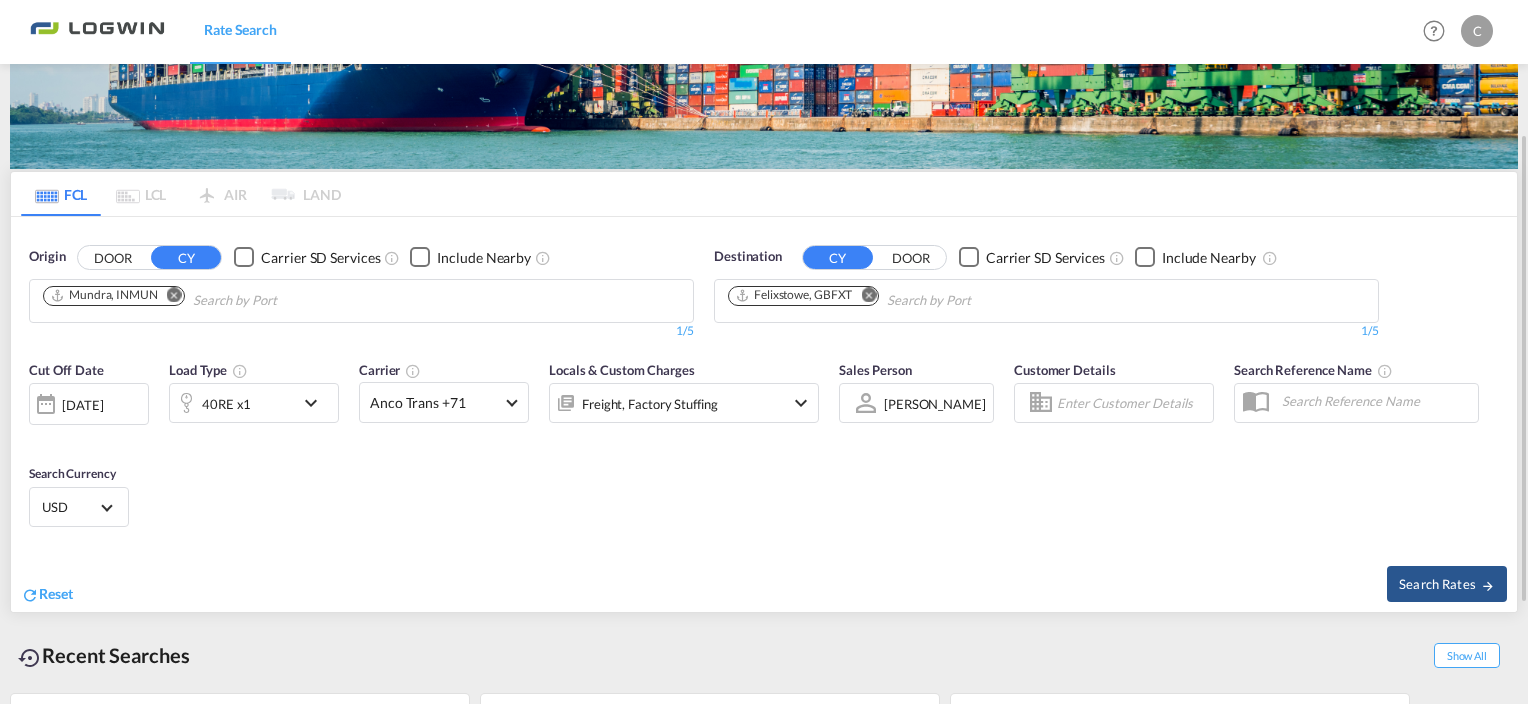 click at bounding box center (174, 294) 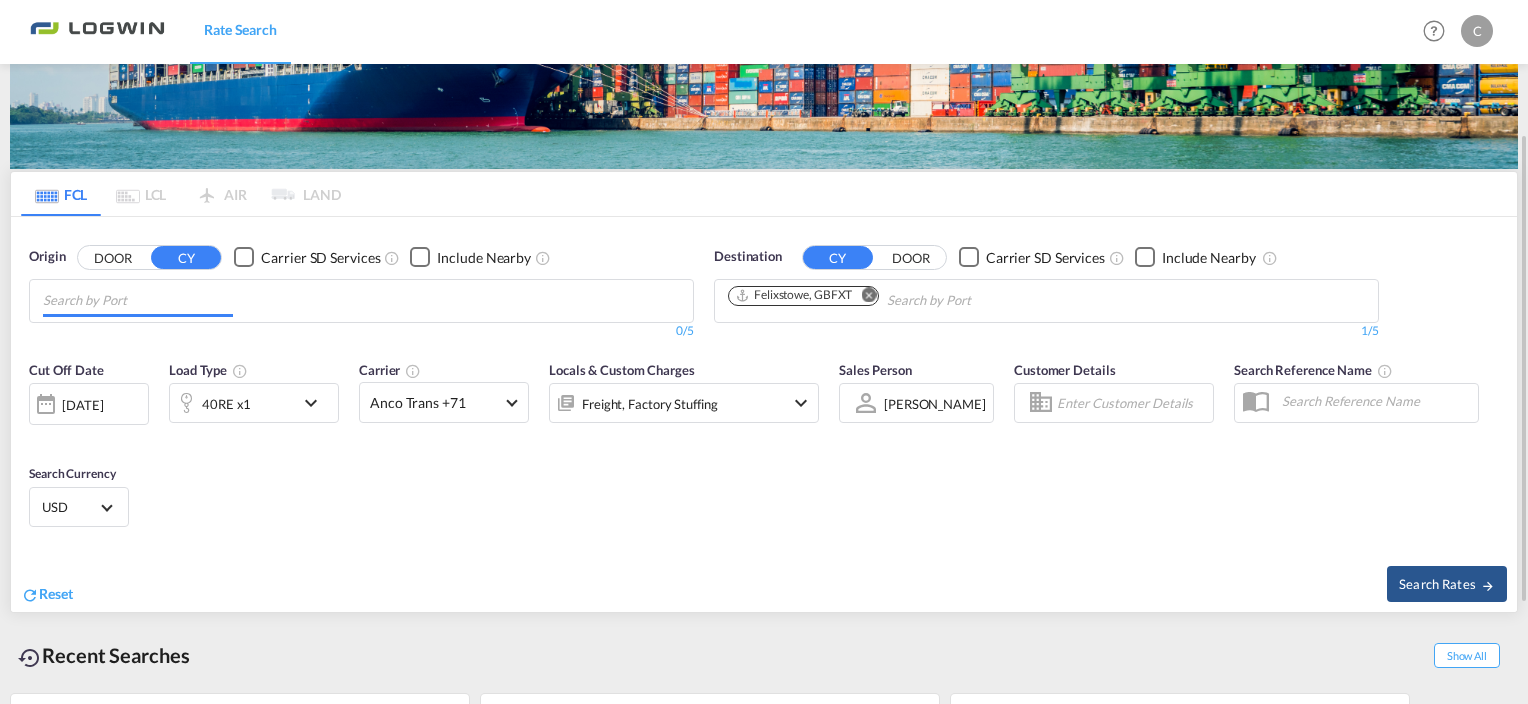 click at bounding box center [138, 301] 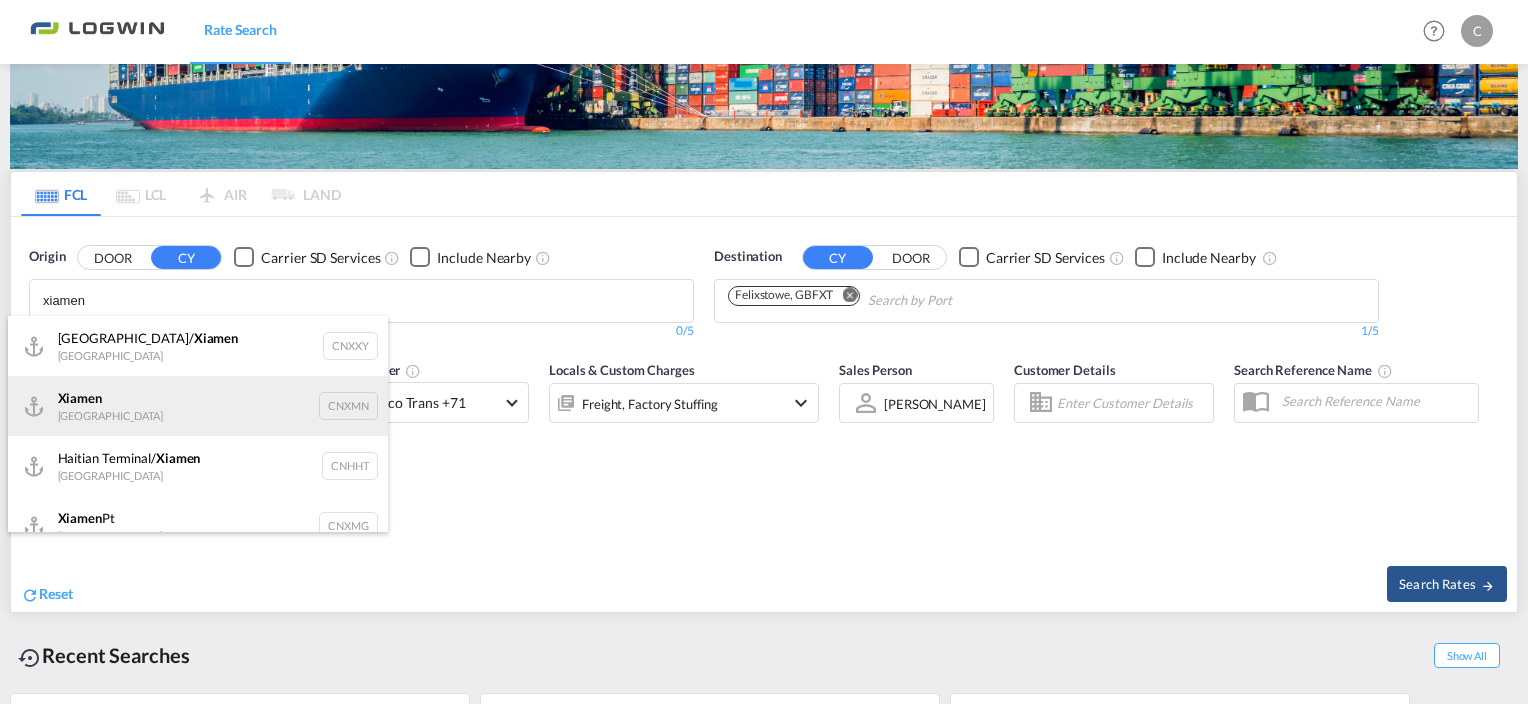 type on "xiamen" 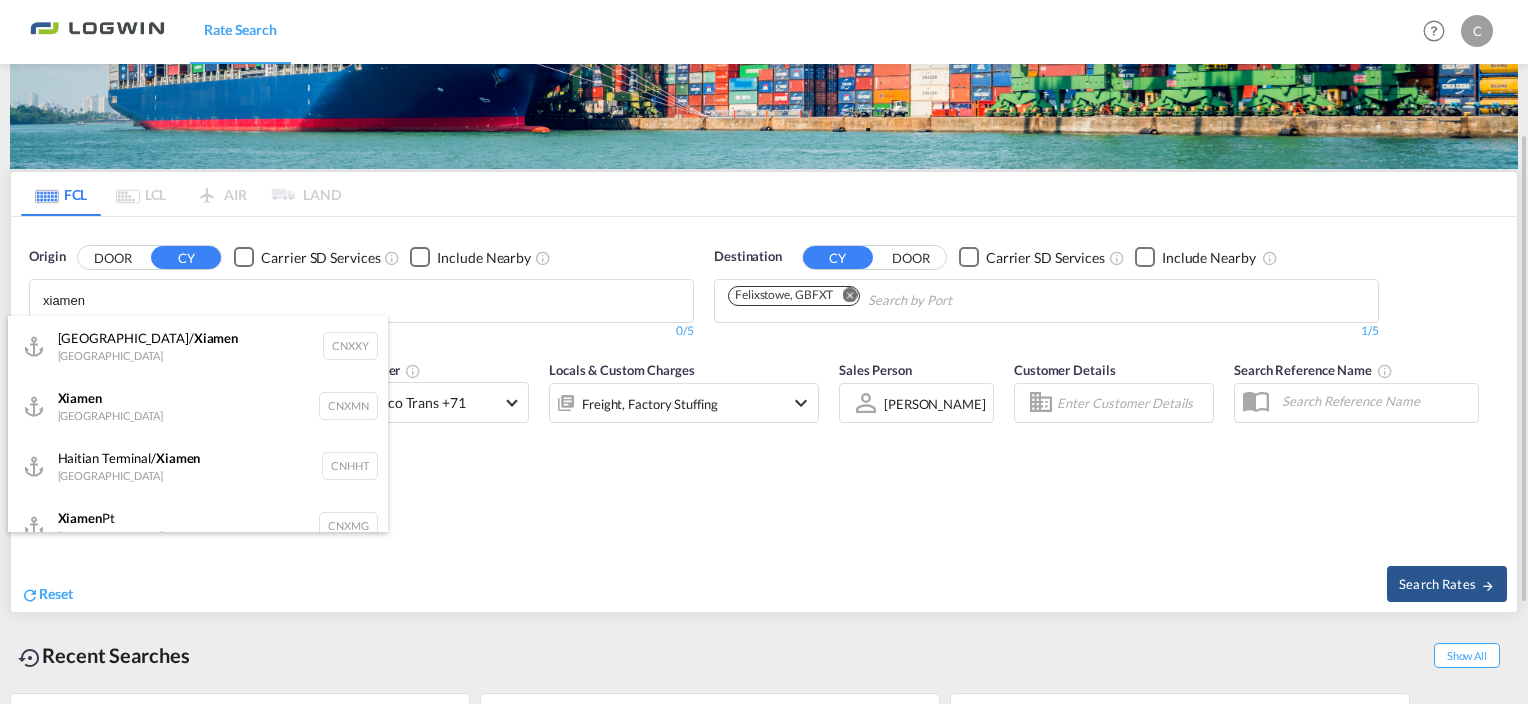 type 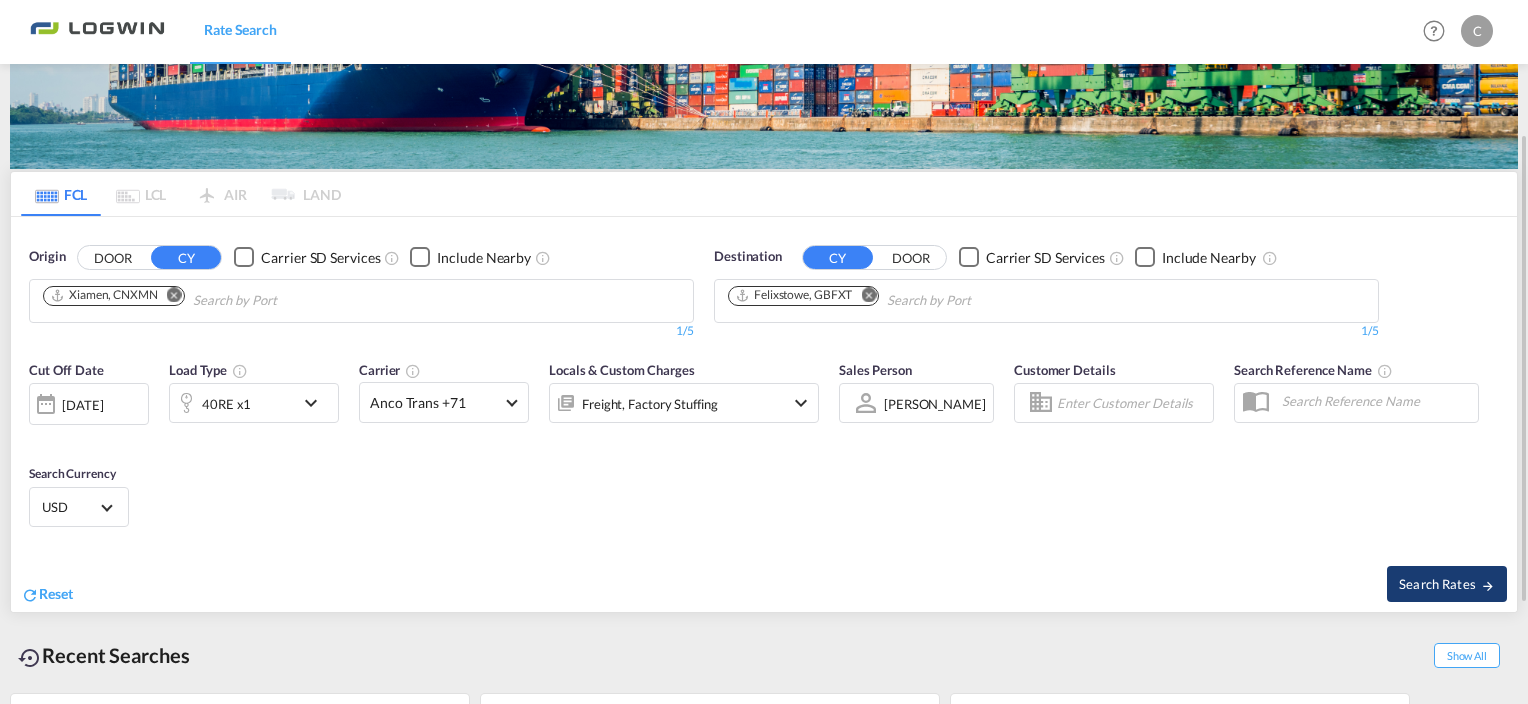 click on "Search Rates" at bounding box center (1447, 584) 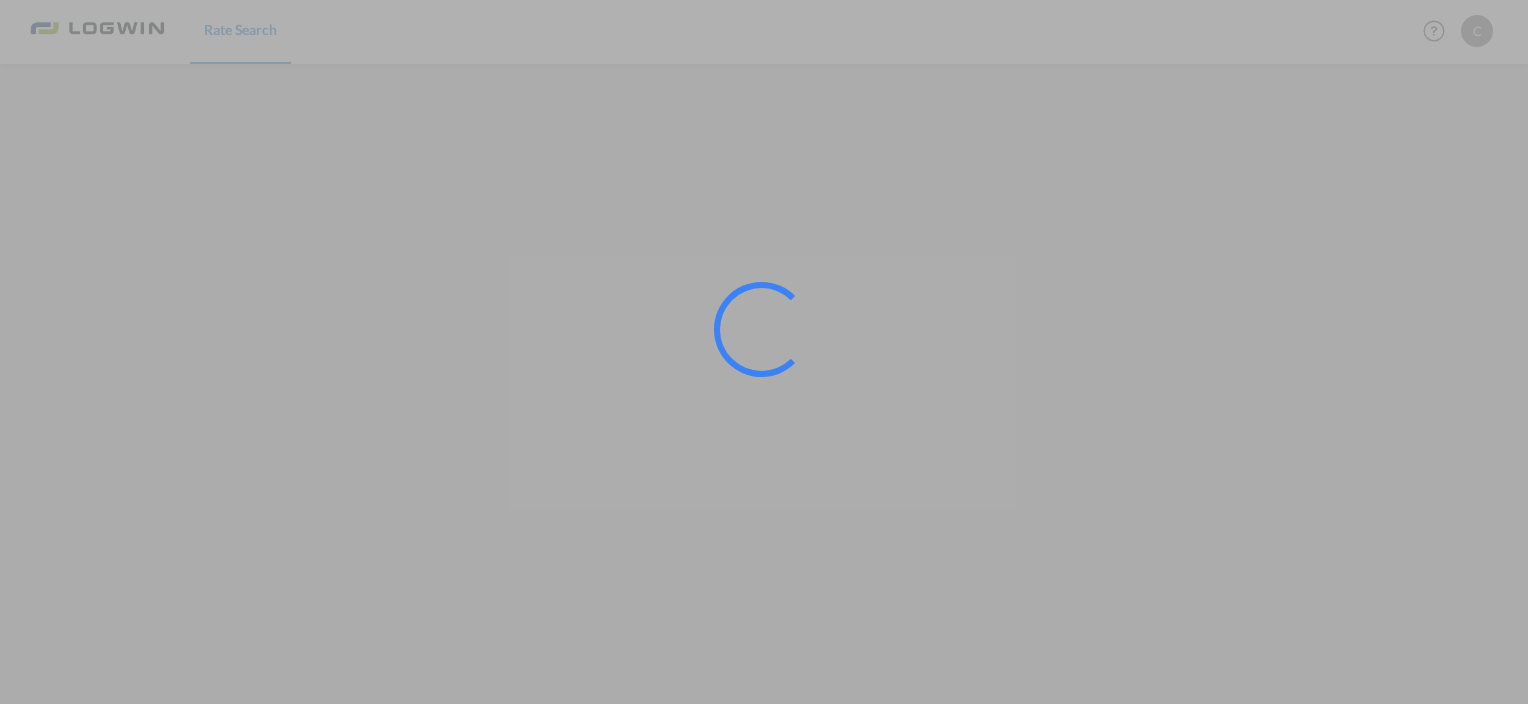 scroll, scrollTop: 0, scrollLeft: 0, axis: both 